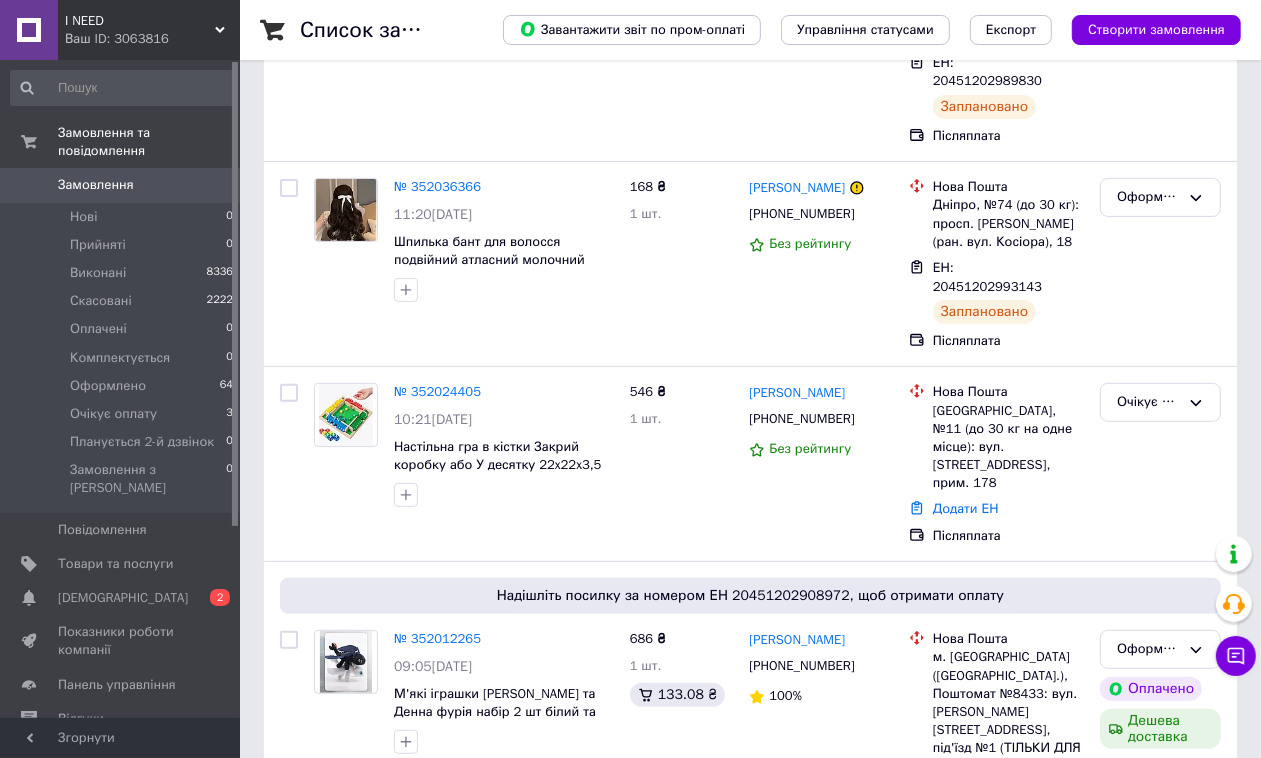scroll, scrollTop: 375, scrollLeft: 0, axis: vertical 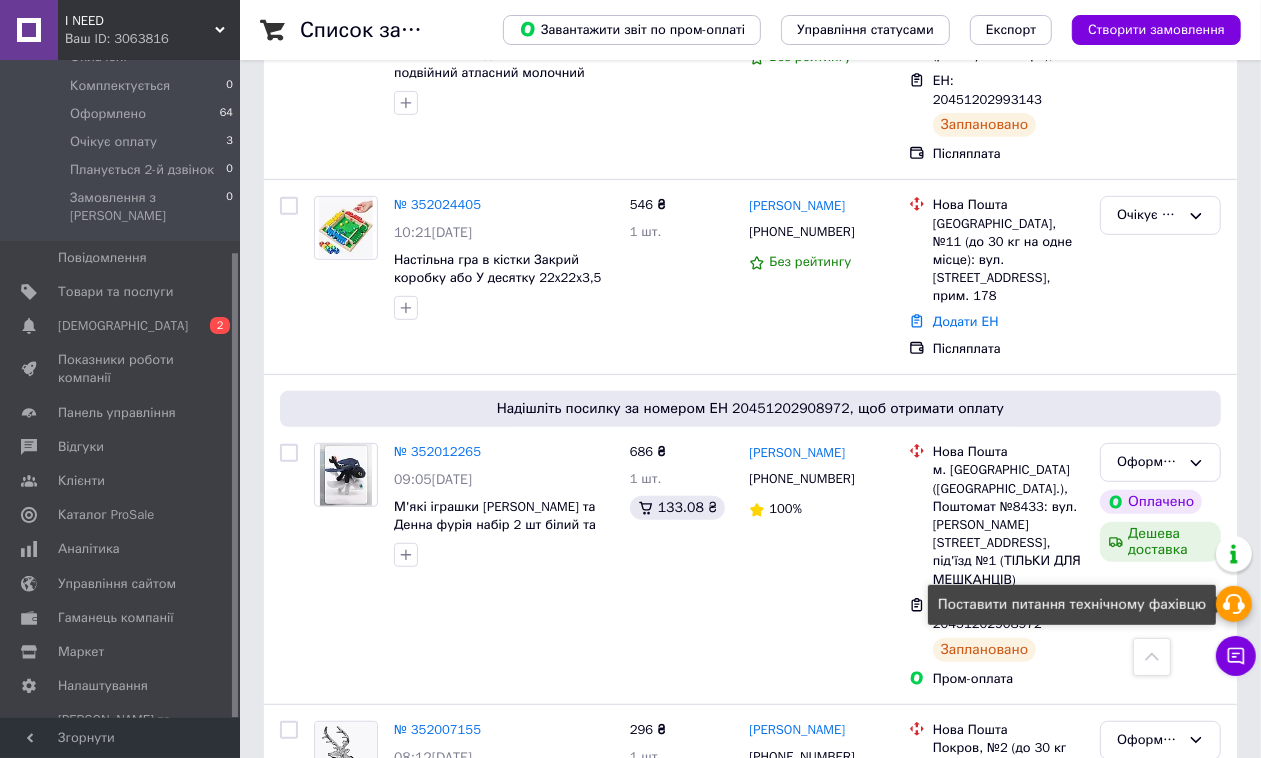 click at bounding box center [1234, 604] 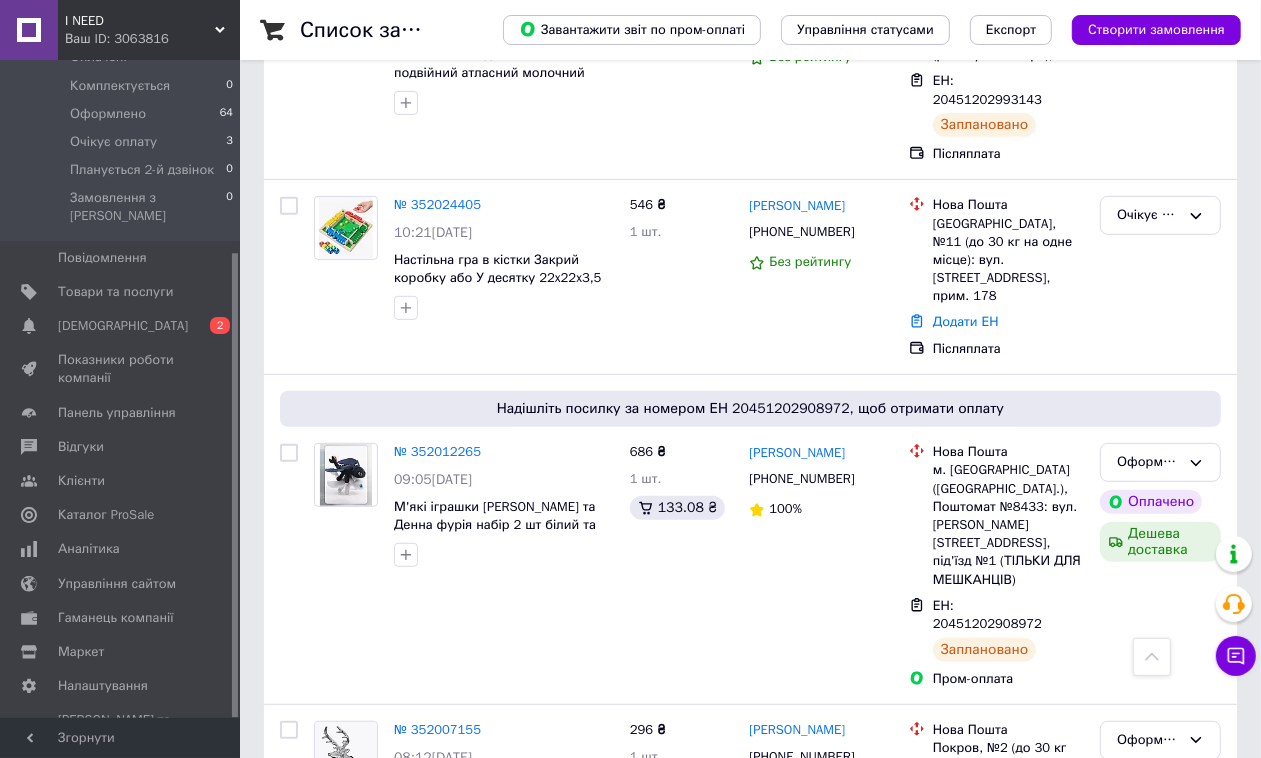 click on "Створити замовлення" at bounding box center (1156, 30) 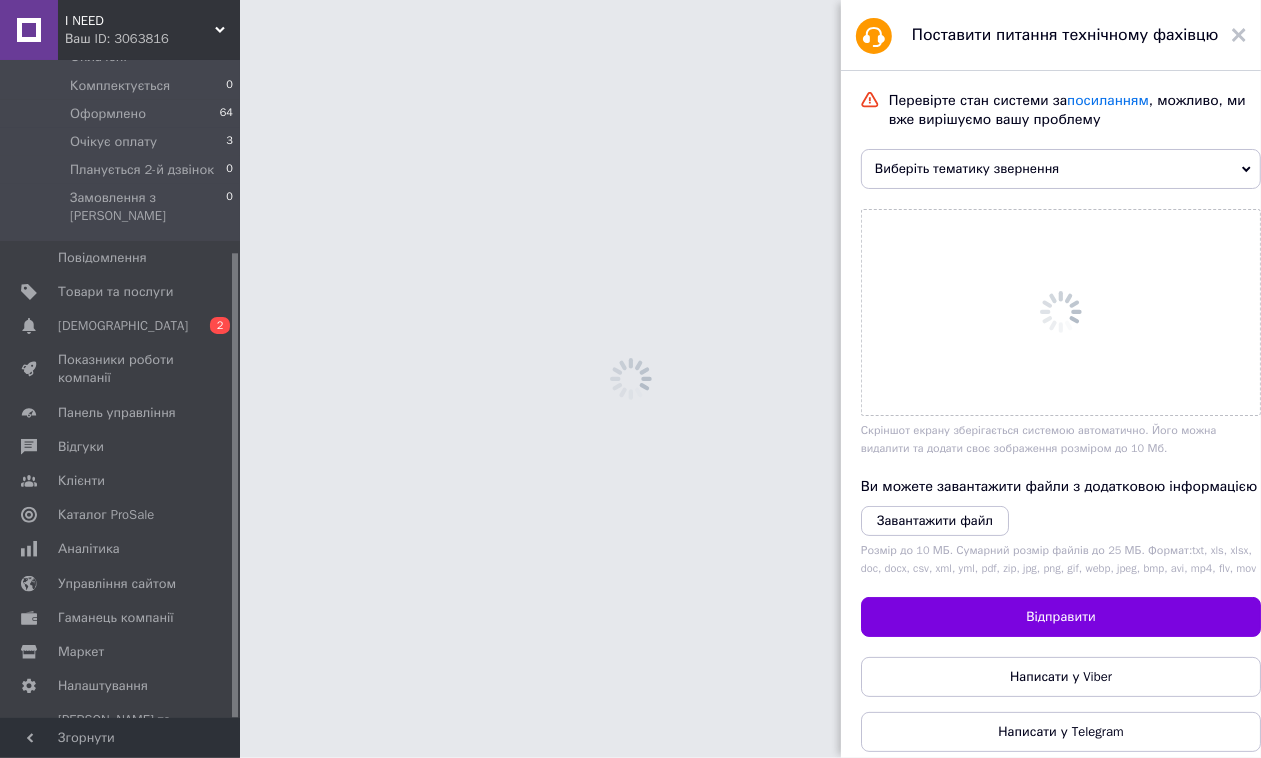 scroll, scrollTop: 0, scrollLeft: 0, axis: both 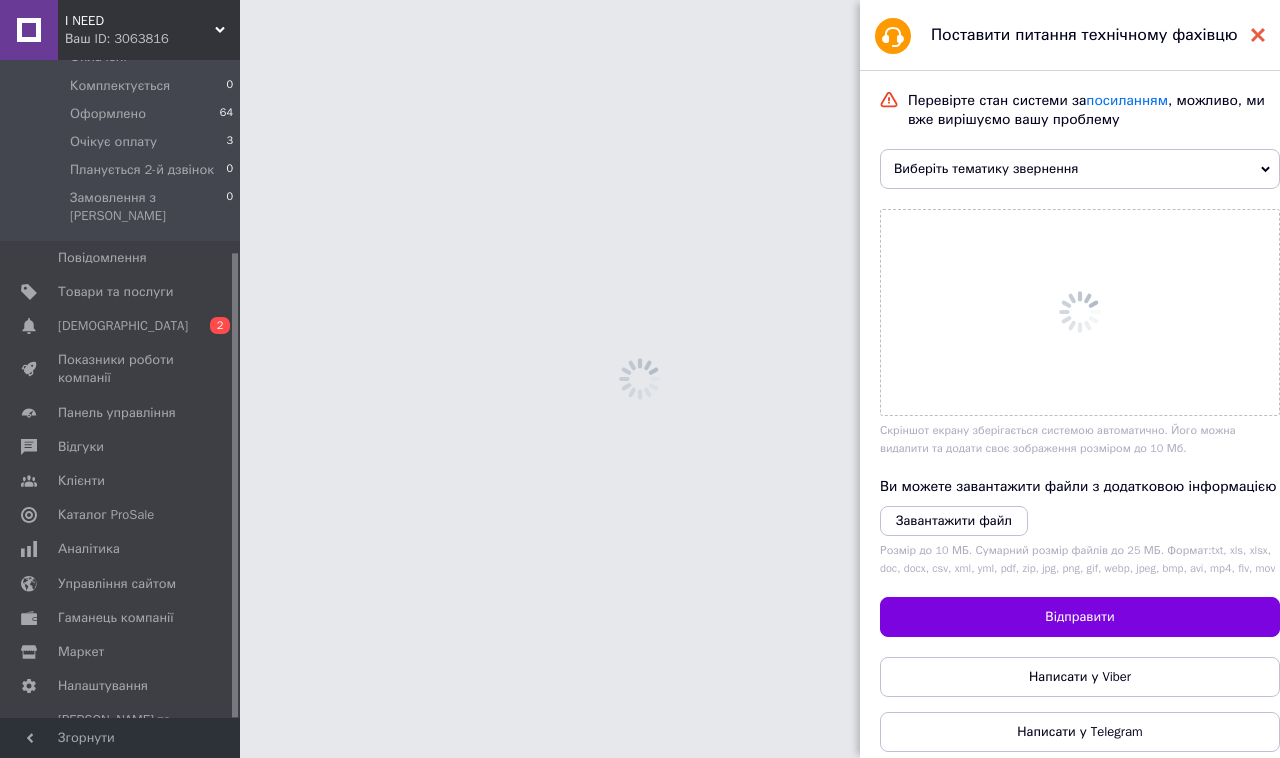 click 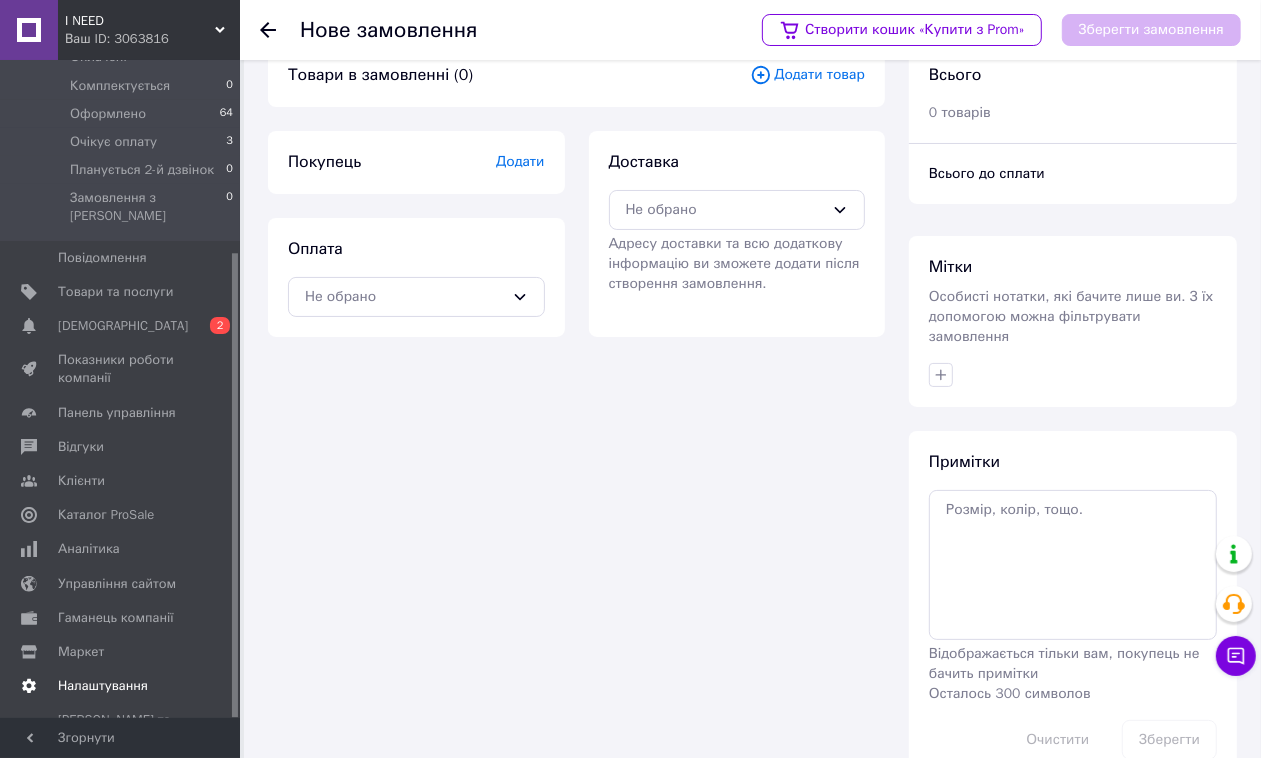 scroll, scrollTop: 66, scrollLeft: 0, axis: vertical 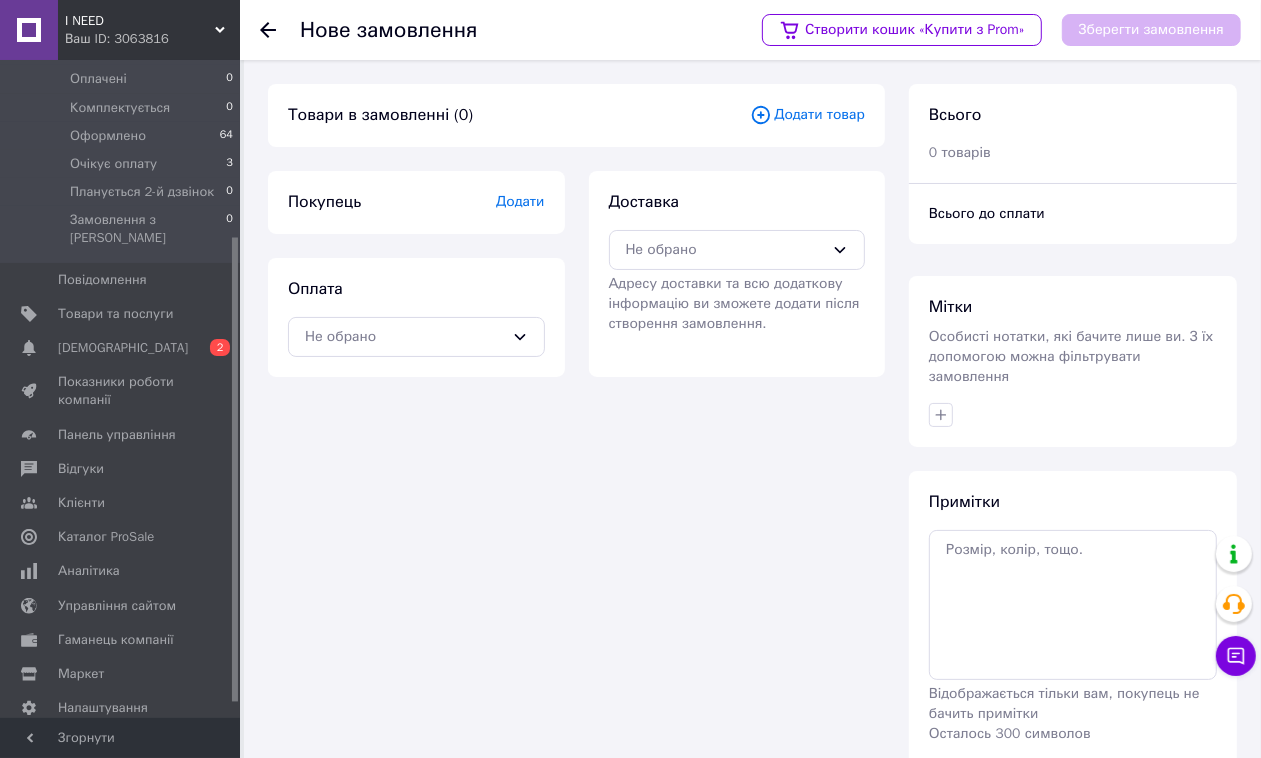 click on "I NEED Ваш ID: 3063816" at bounding box center [149, 30] 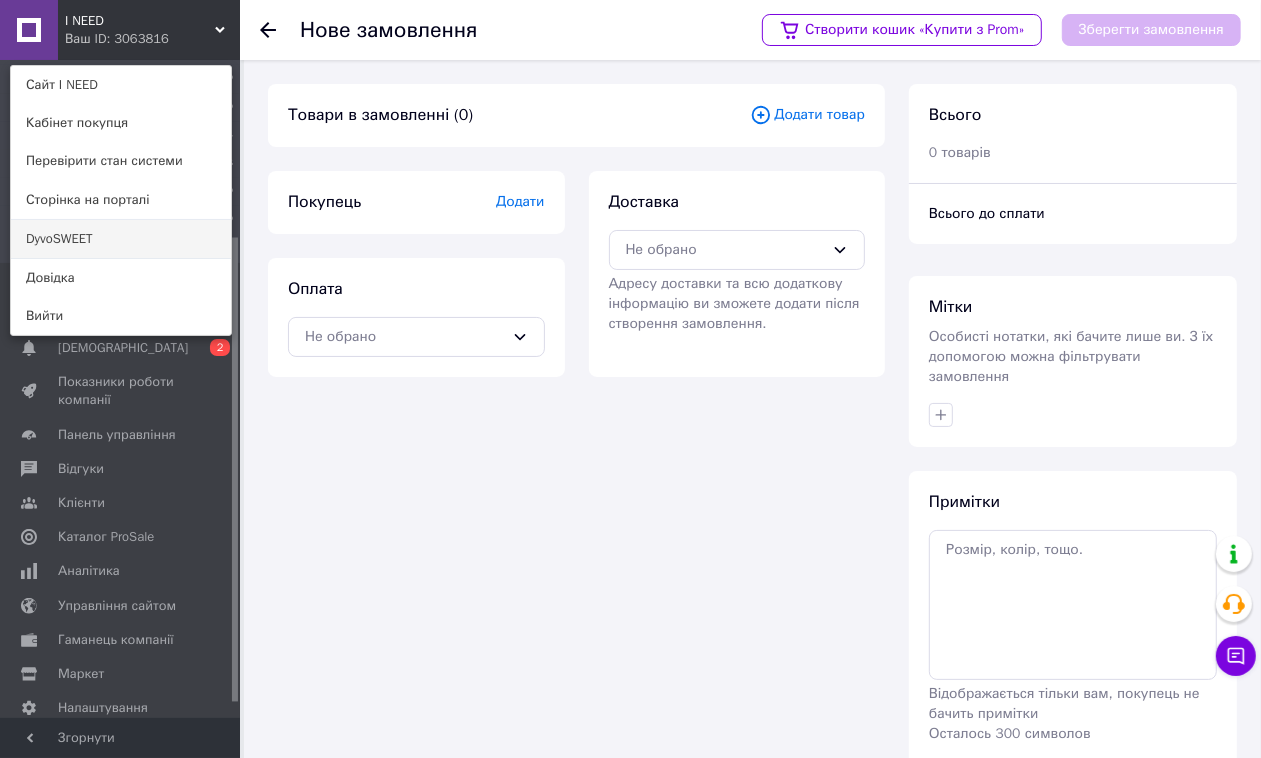 click on "DyvoSWEET" at bounding box center (121, 239) 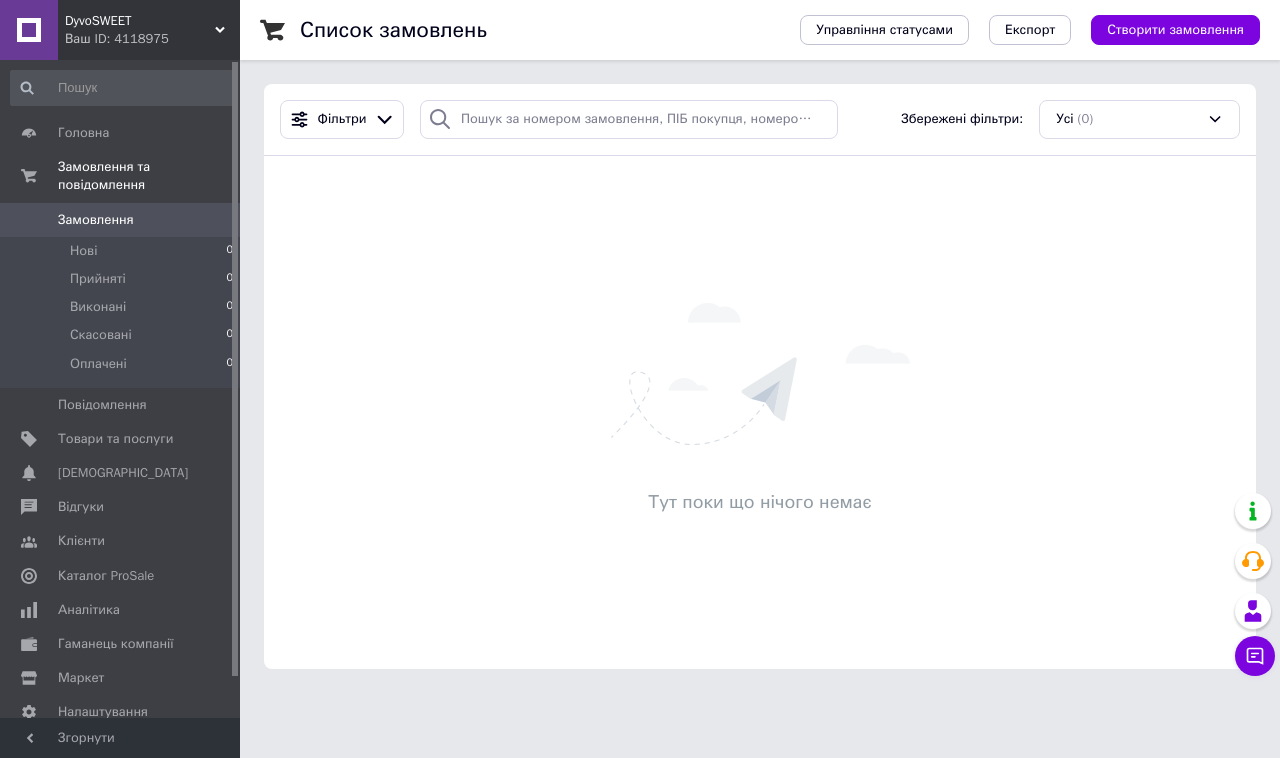 scroll, scrollTop: 0, scrollLeft: 0, axis: both 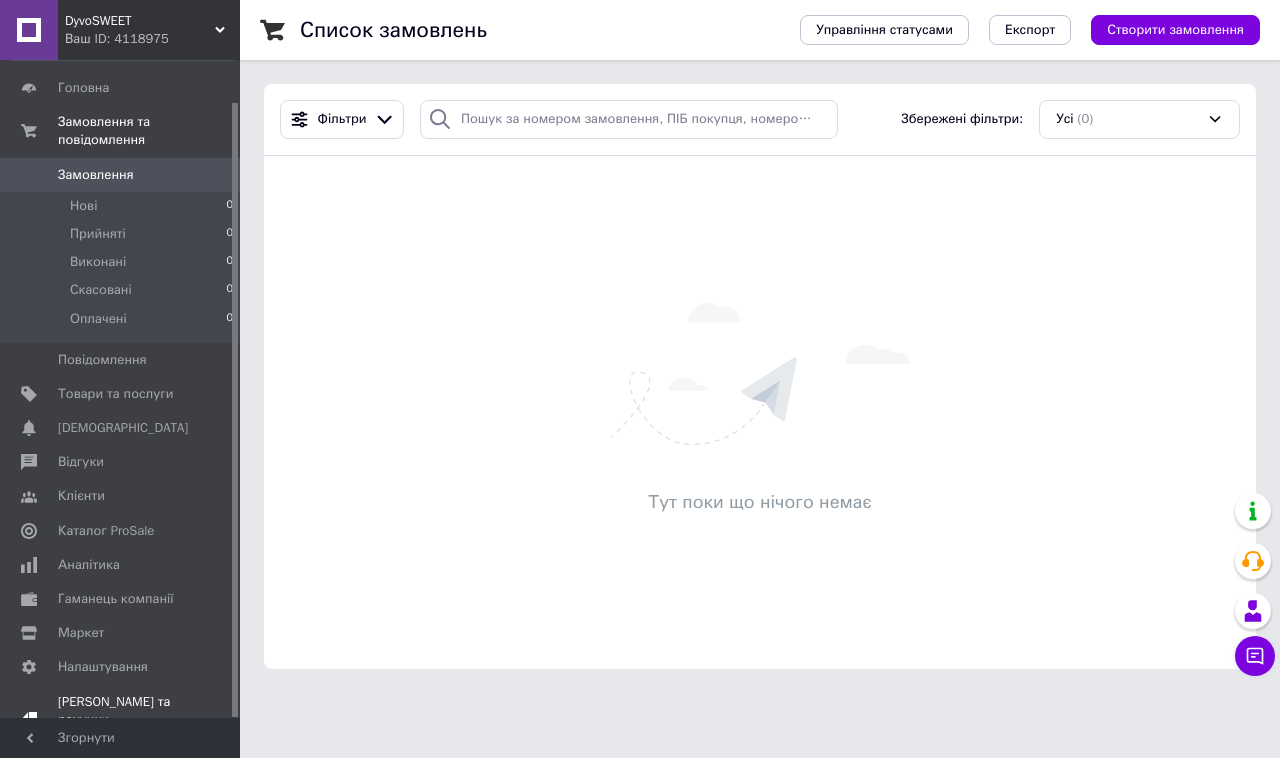click on "[DEMOGRAPHIC_DATA] та рахунки Тестовий період" at bounding box center (121, 720) 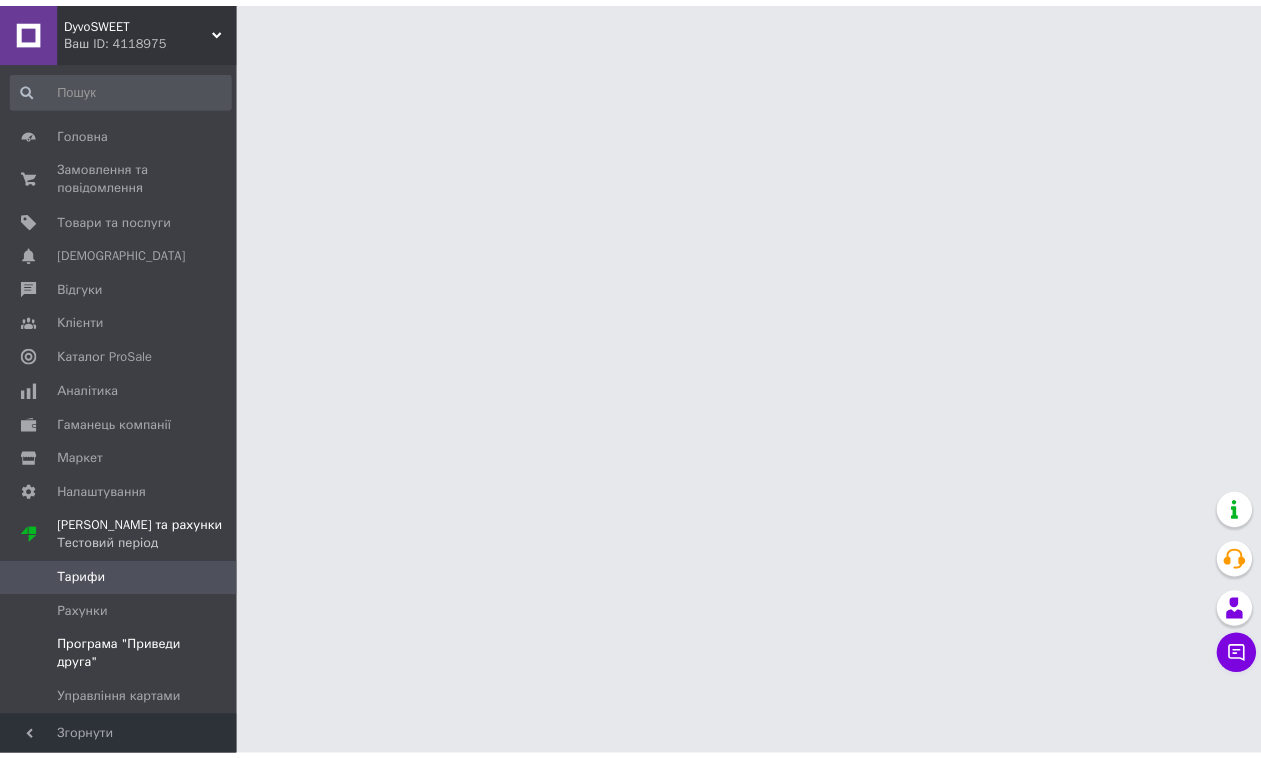 scroll, scrollTop: 0, scrollLeft: 0, axis: both 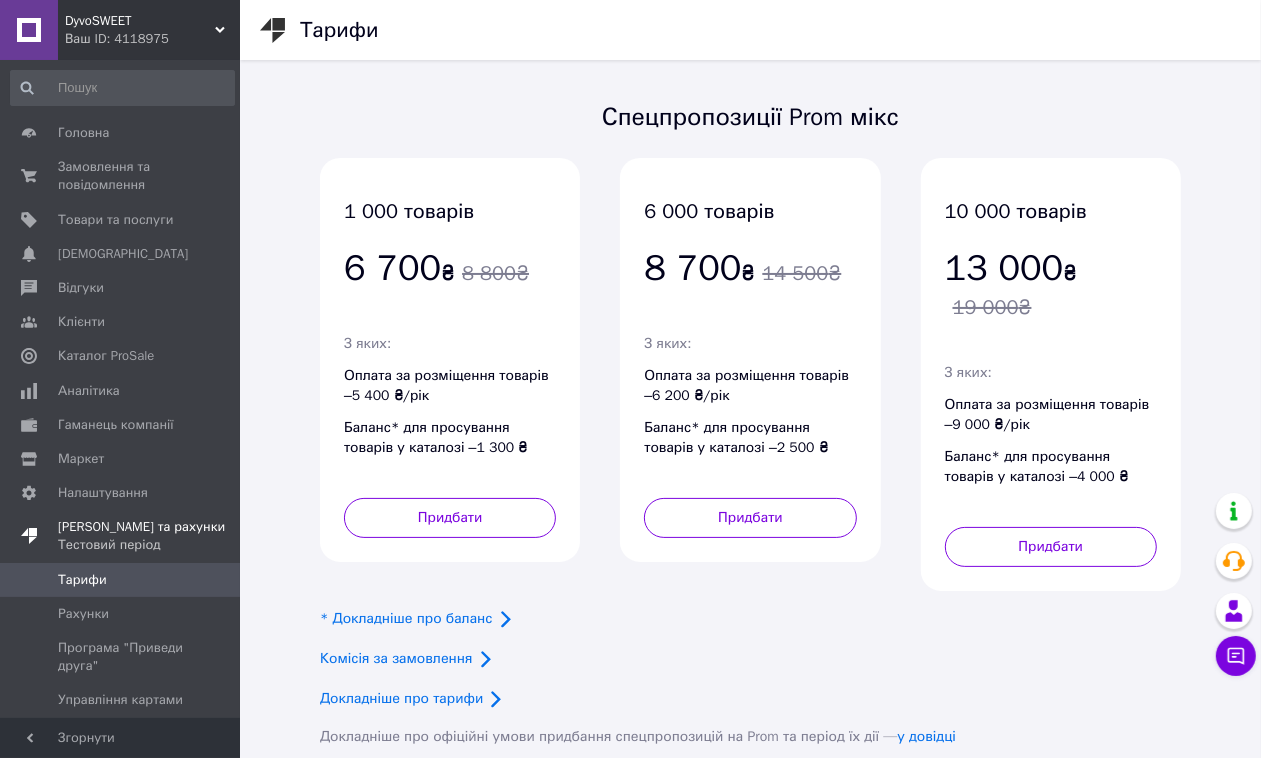 click on "[DEMOGRAPHIC_DATA] та рахунки Тестовий період" at bounding box center (141, 536) 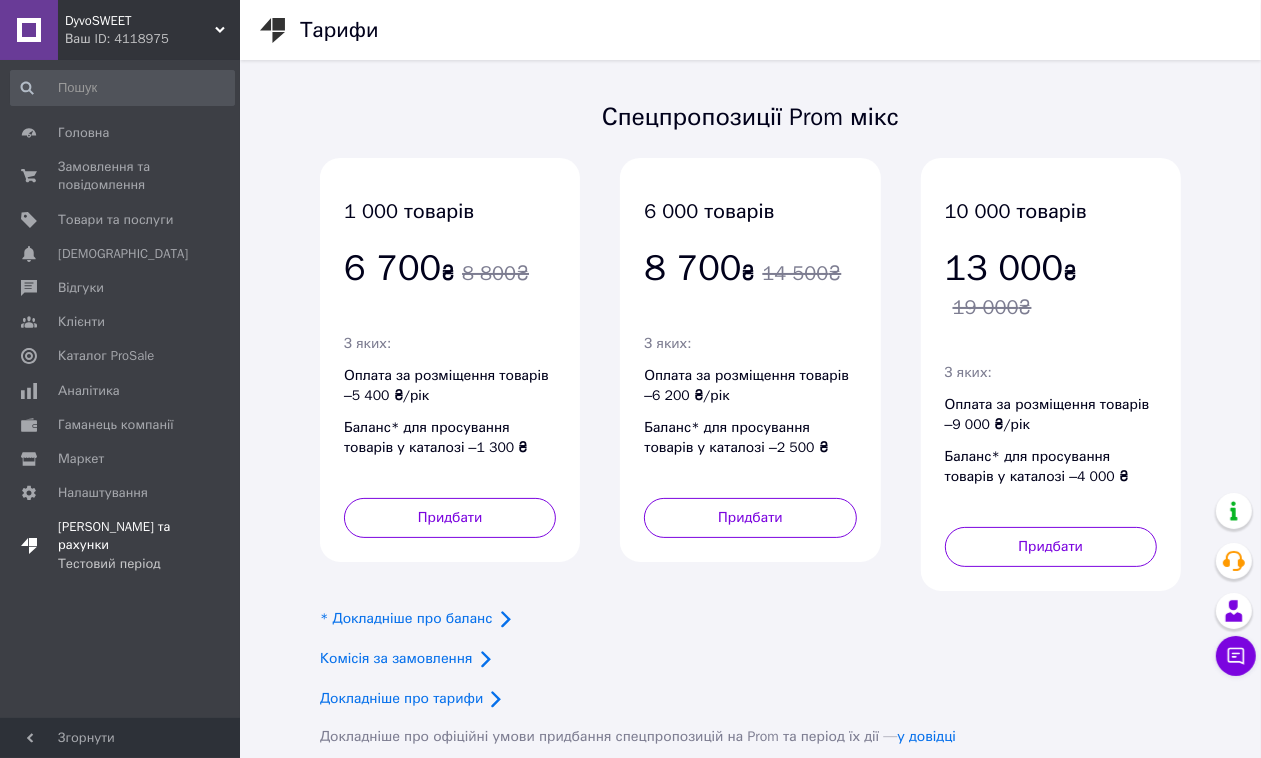 click on "[DEMOGRAPHIC_DATA] та рахунки Тестовий період" at bounding box center [121, 545] 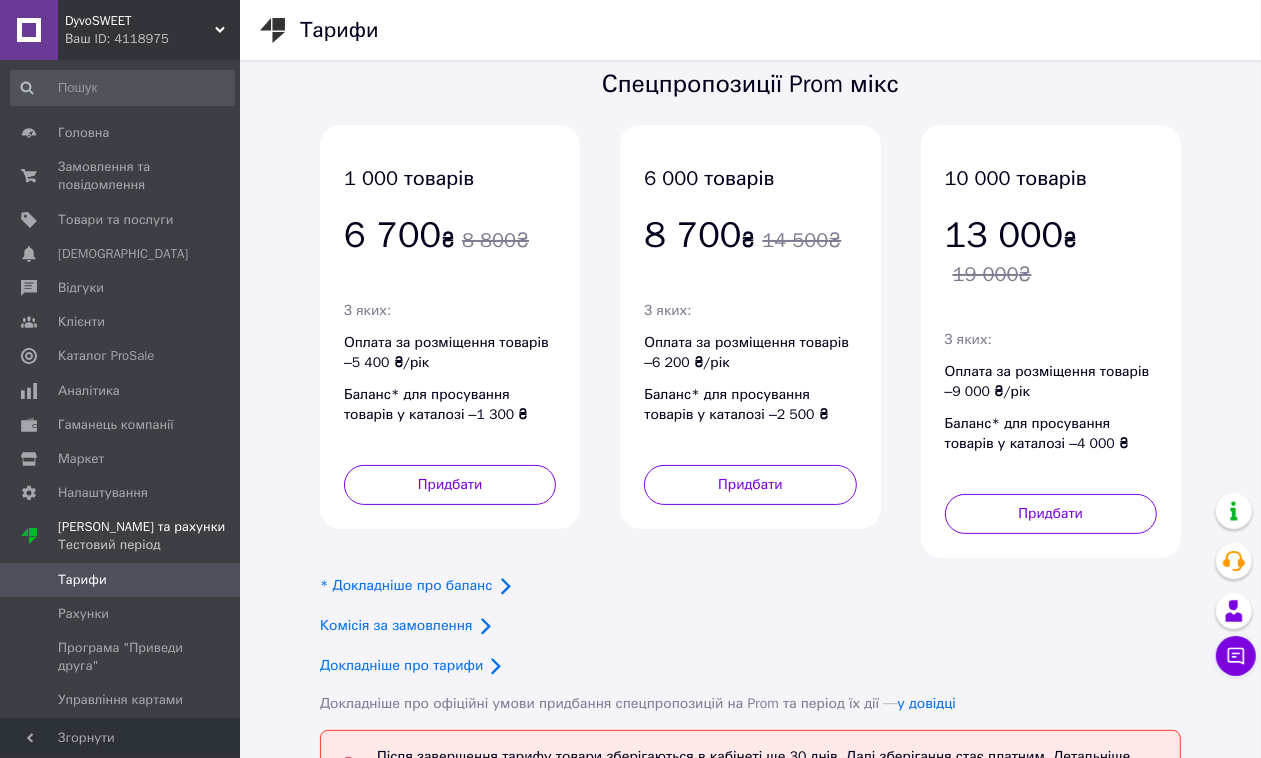 scroll, scrollTop: 102, scrollLeft: 0, axis: vertical 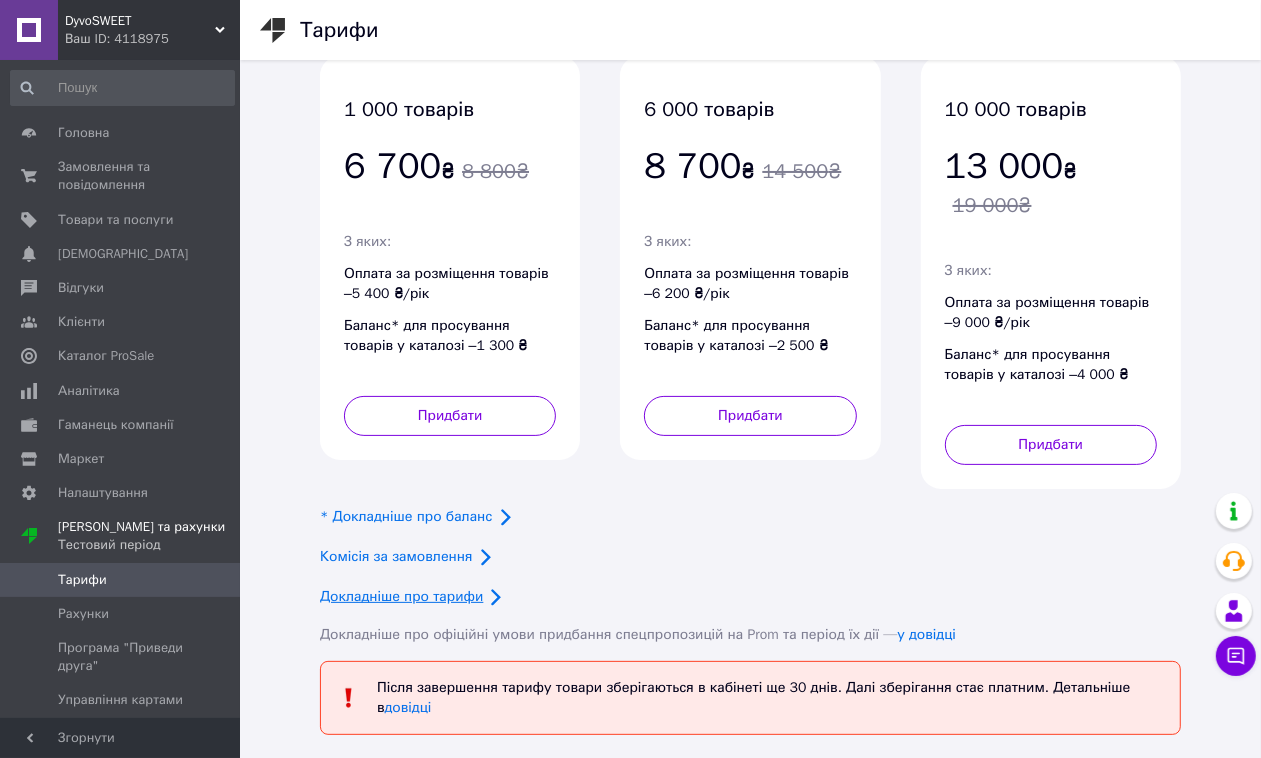 click on "Докладніше про тарифи" at bounding box center (401, 596) 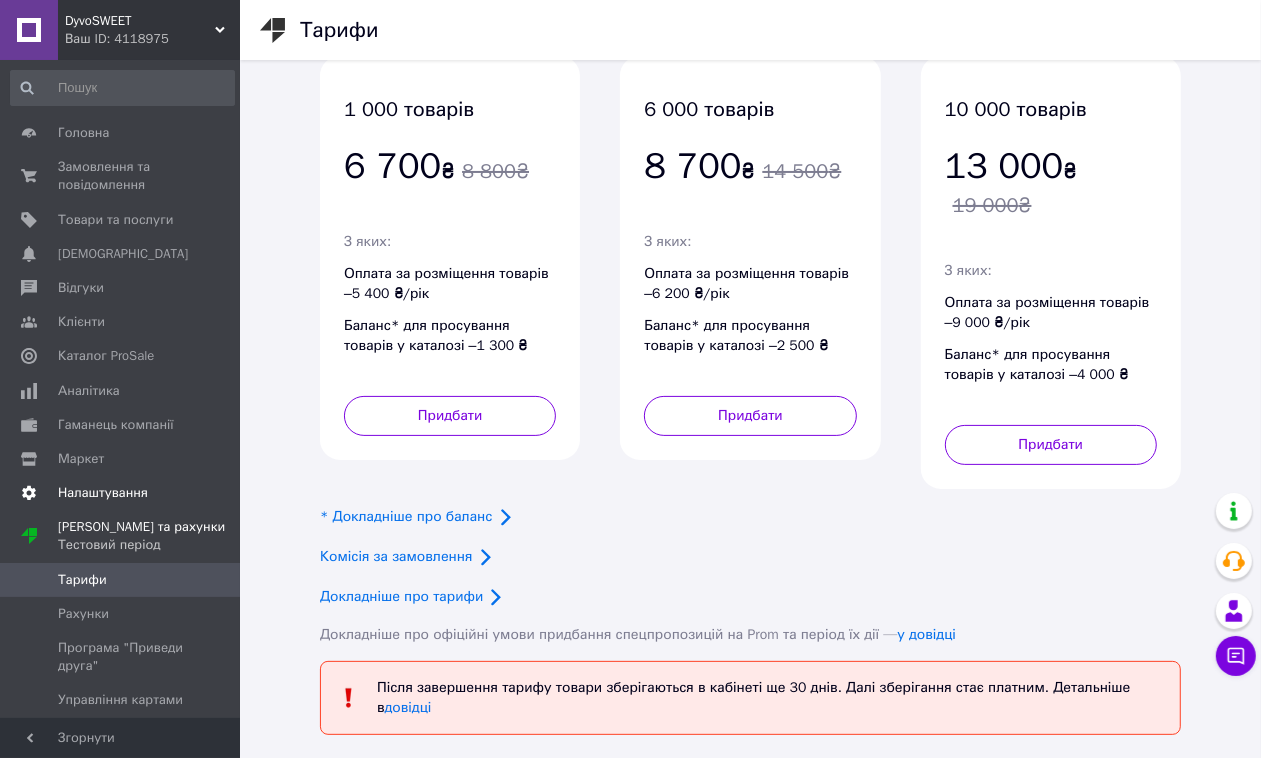 click on "Налаштування" at bounding box center (103, 493) 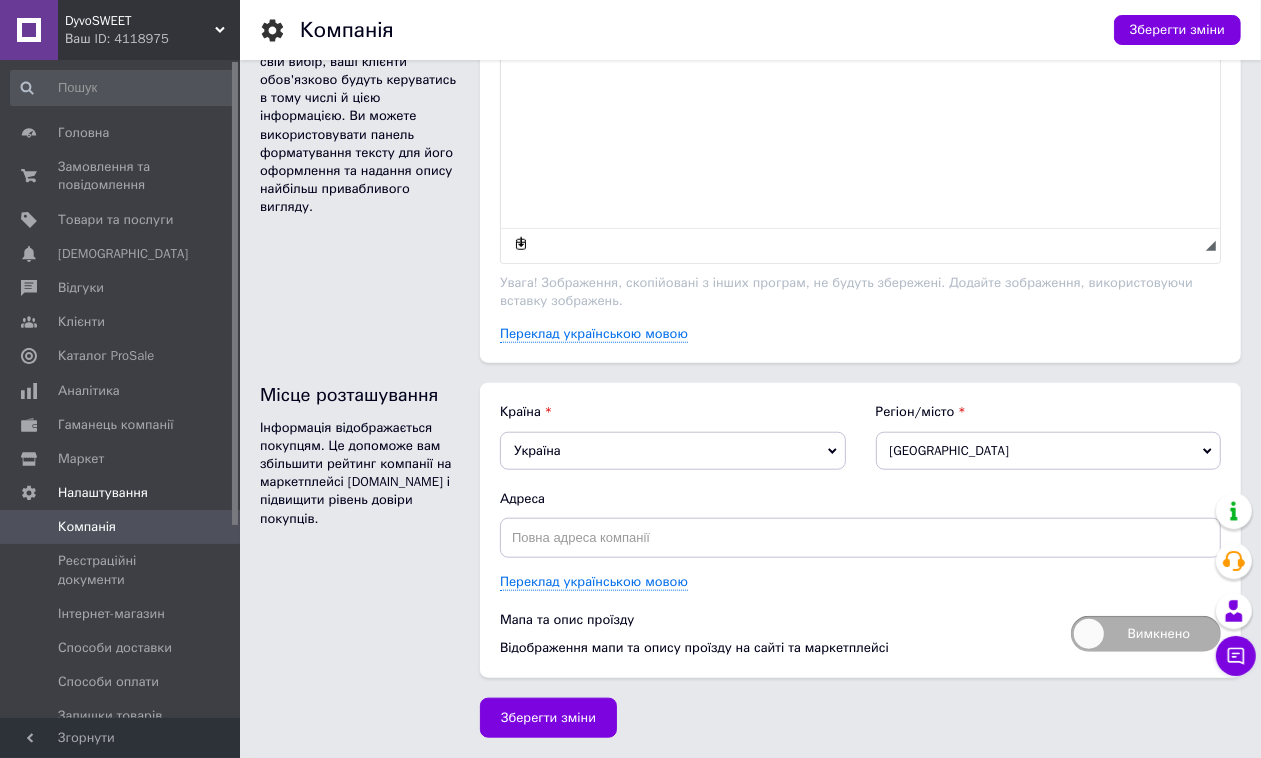 scroll, scrollTop: 1148, scrollLeft: 0, axis: vertical 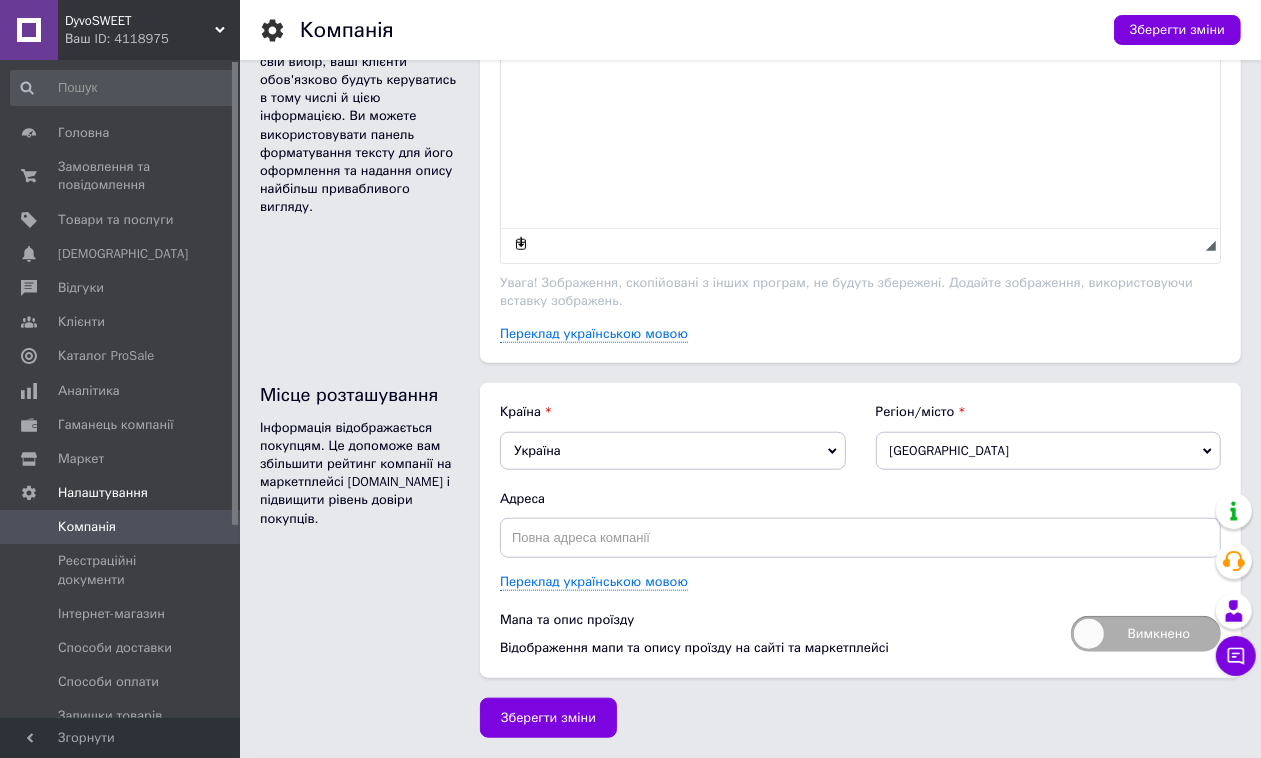 click on "DyvoSWEET Ваш ID: 4118975" at bounding box center [149, 30] 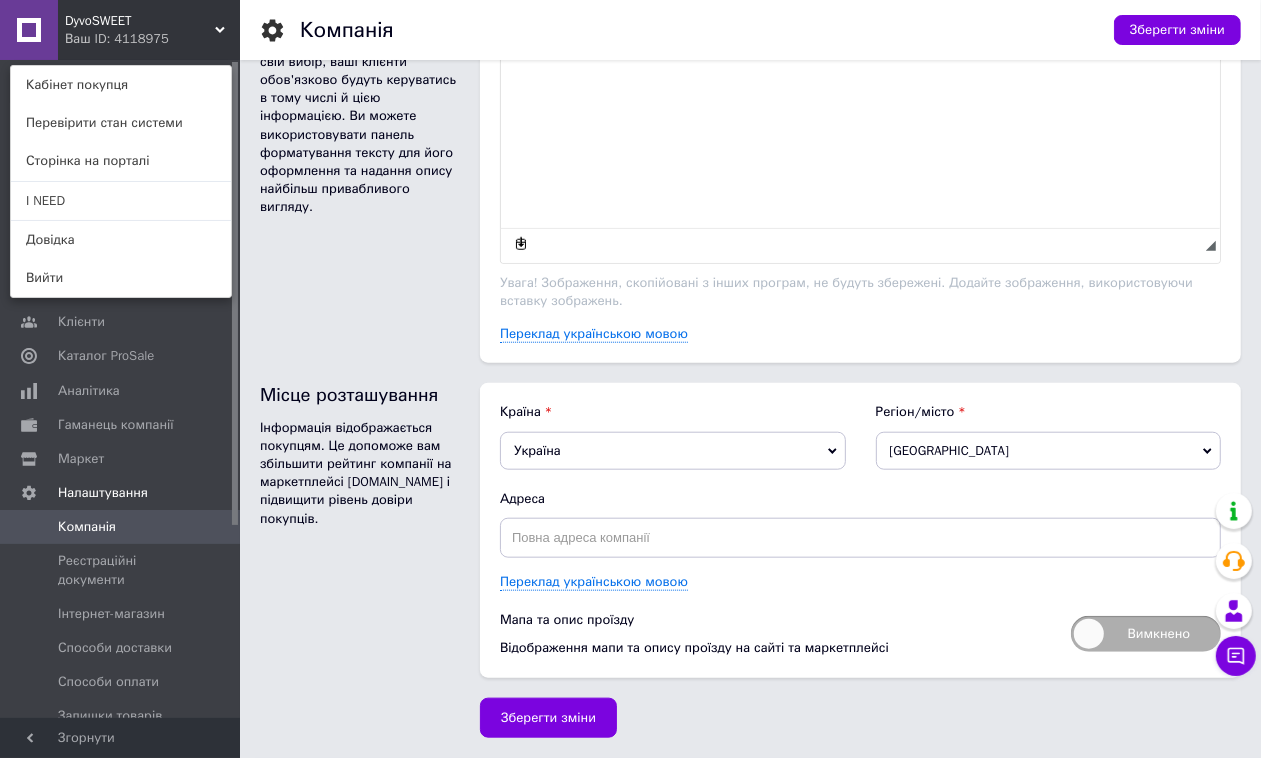 click on "Про нас Рекомендуємо вам коротко описати основні сфери діяльності вашої компанії,
її історію та досягнення. Уважно перевірте інформацію перед її збереженням
на відсутність помилок в тексті. Здійснюючи свій вибір, ваші клієнти обов'язково будуть
керуватись в тому числі й цією інформацією.
Ви можете використовувати панель форматування
тексту для його оформлення та надання опису найбільш привабливого вигляду." at bounding box center [360, 126] 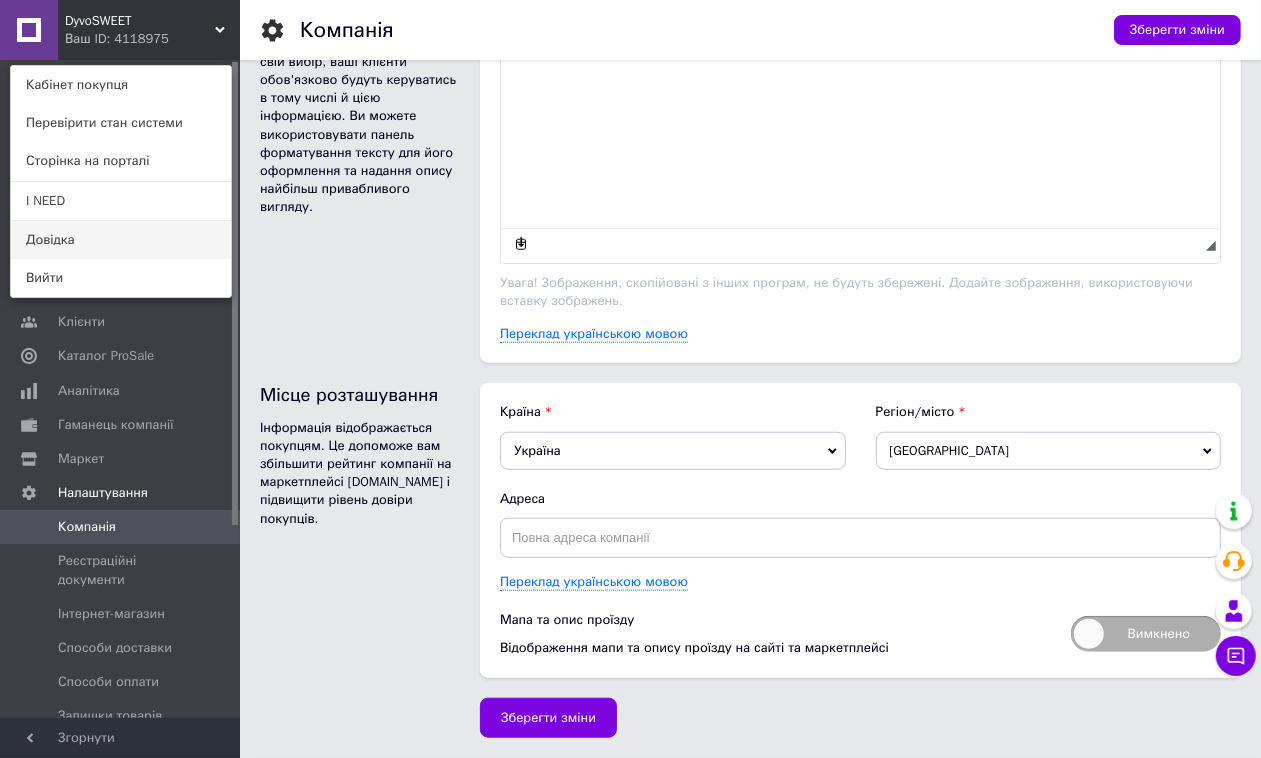 click on "Довідка" at bounding box center [121, 240] 